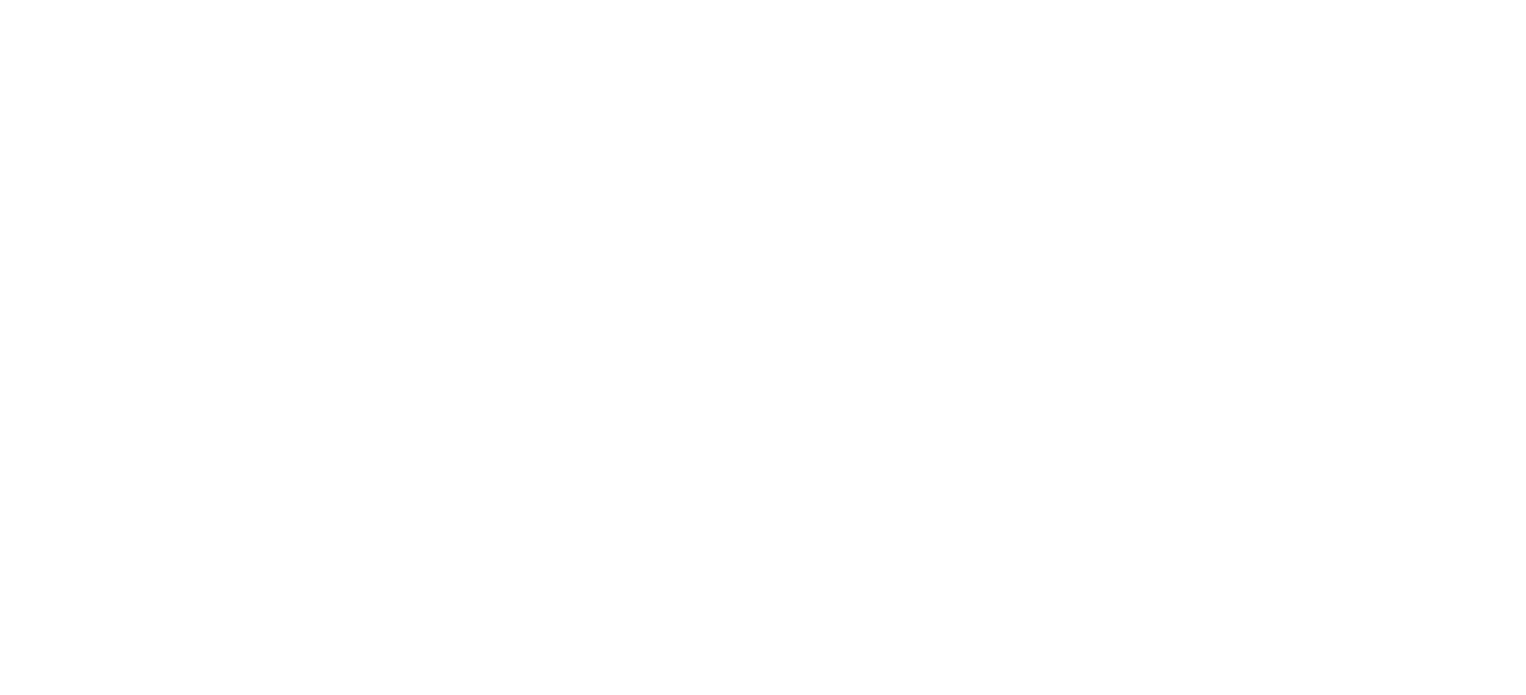 scroll, scrollTop: 0, scrollLeft: 0, axis: both 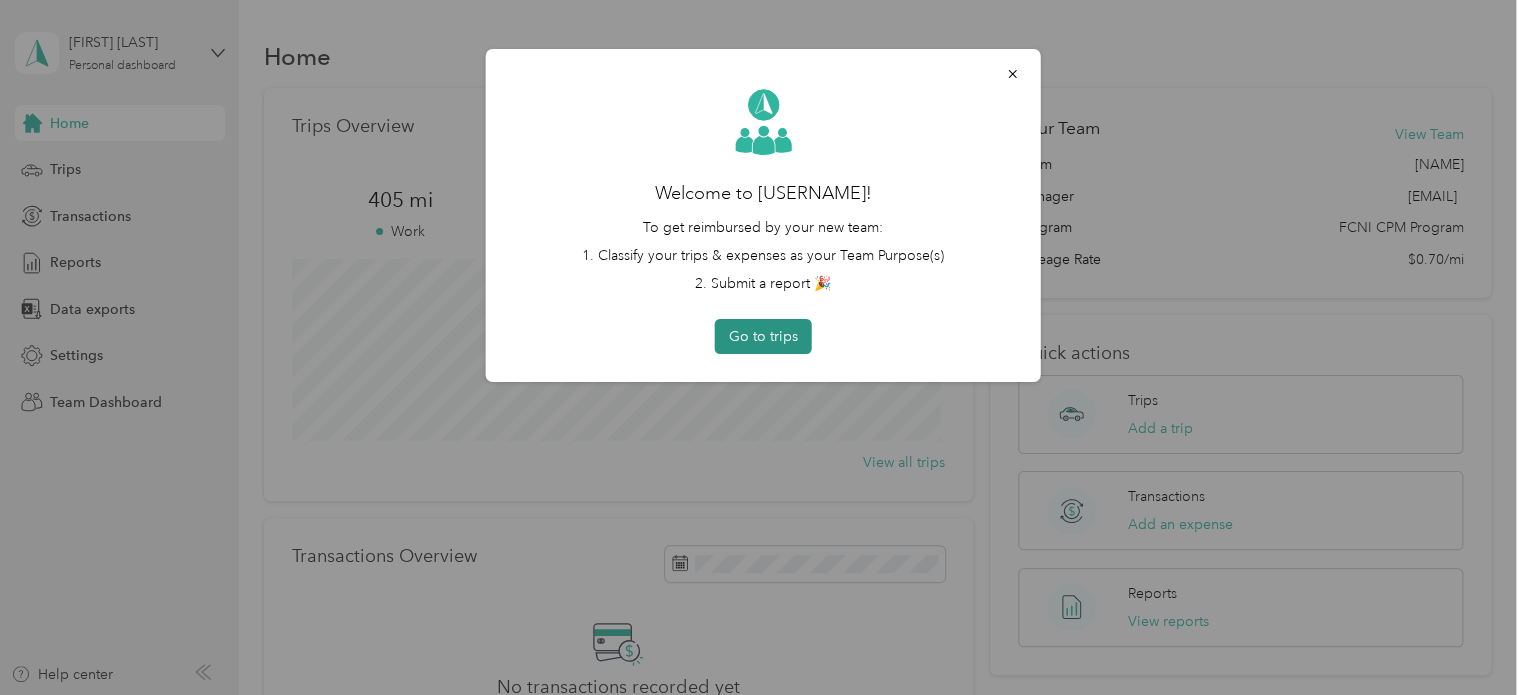 click on "Go to trips" at bounding box center [763, 336] 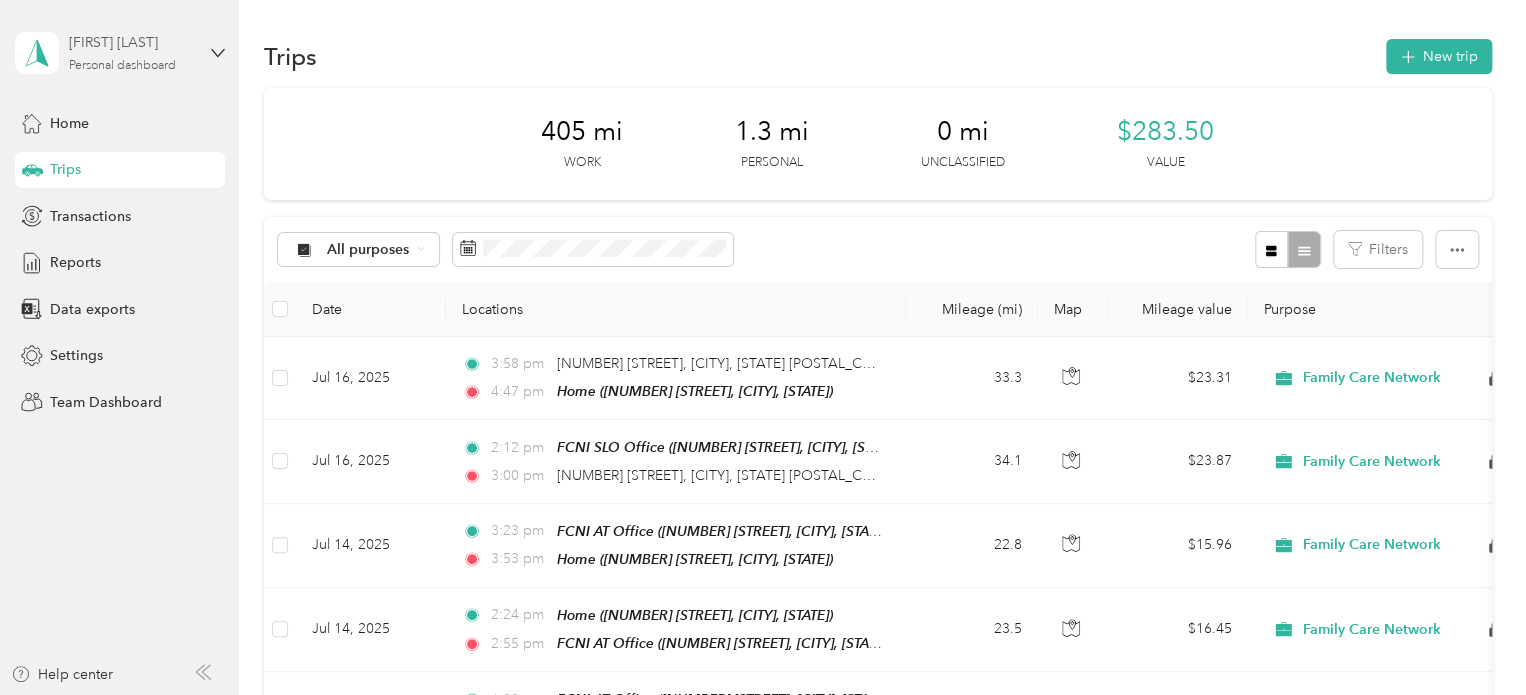click on "[FIRST] [LAST]" at bounding box center (131, 42) 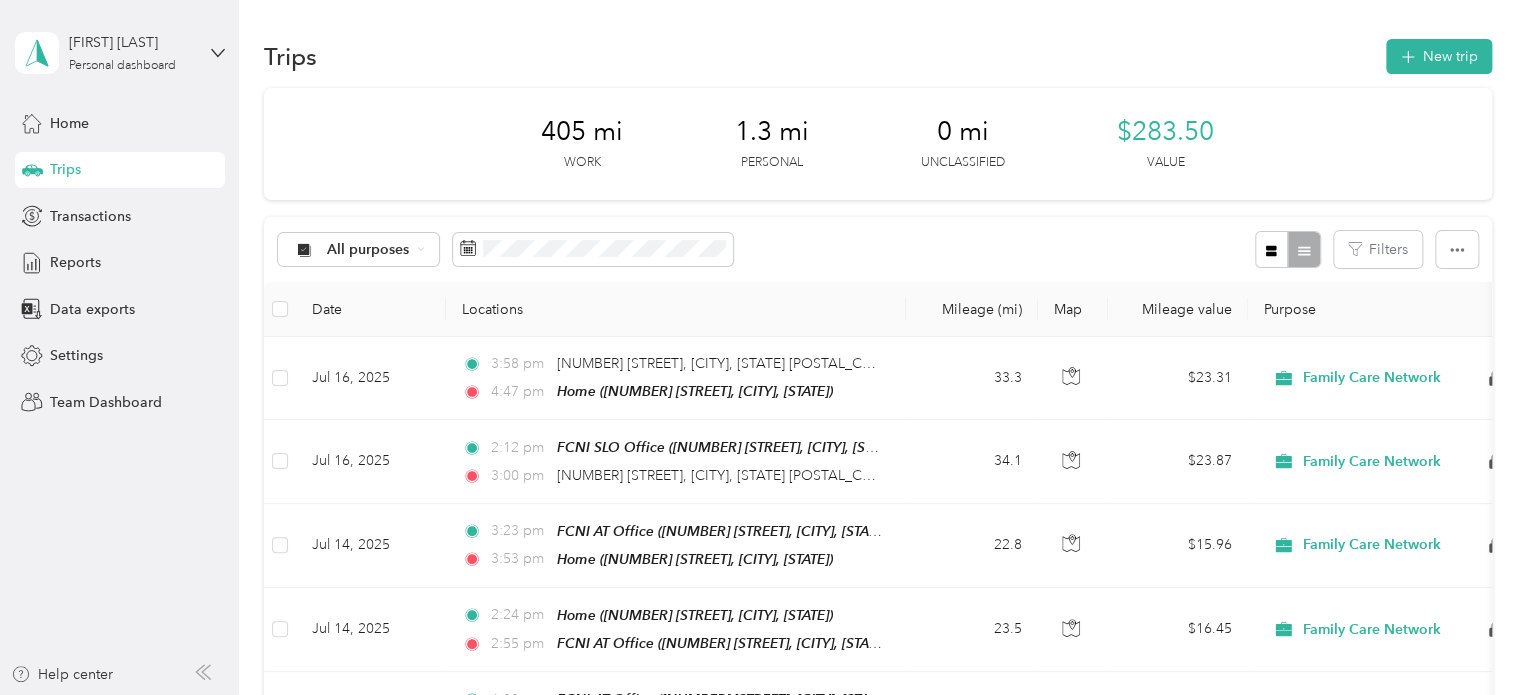 click on "Team dashboard" at bounding box center [167, 154] 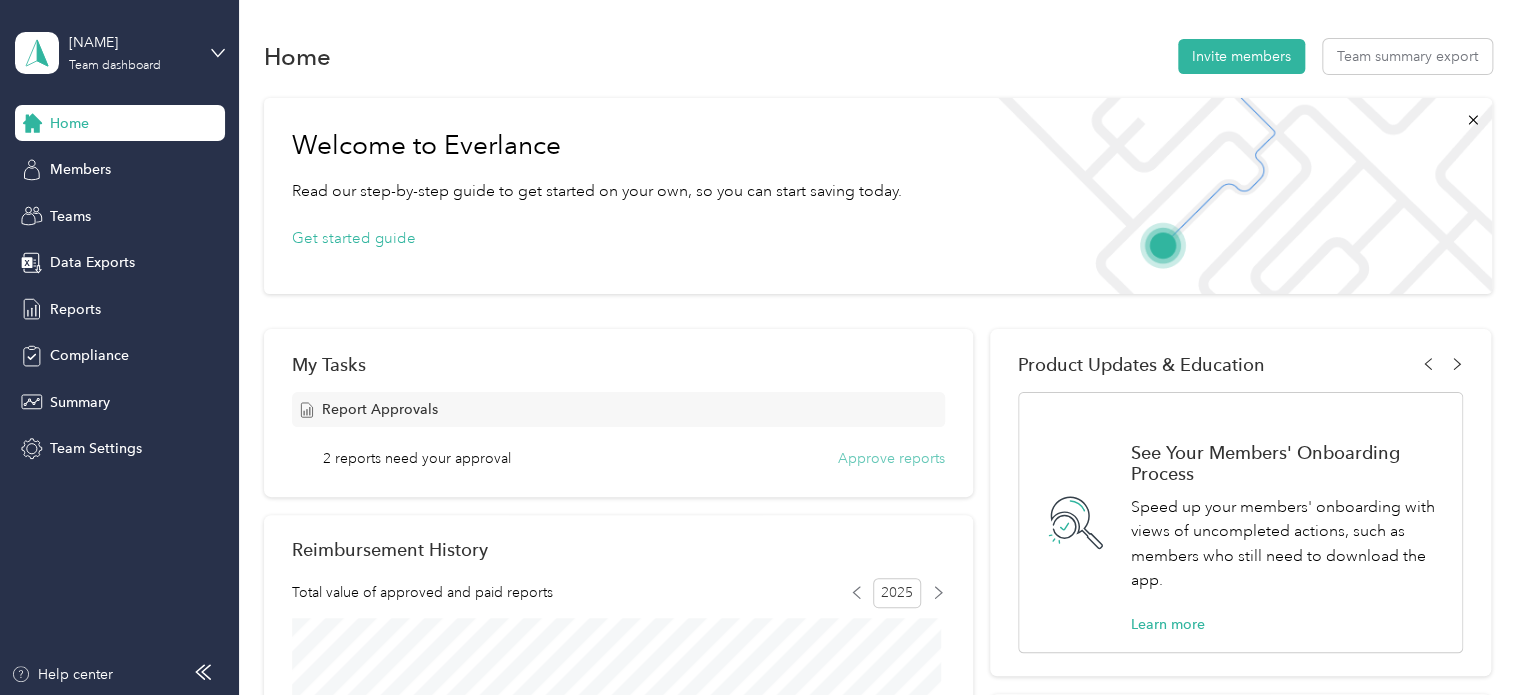 click on "Approve reports" at bounding box center (891, 458) 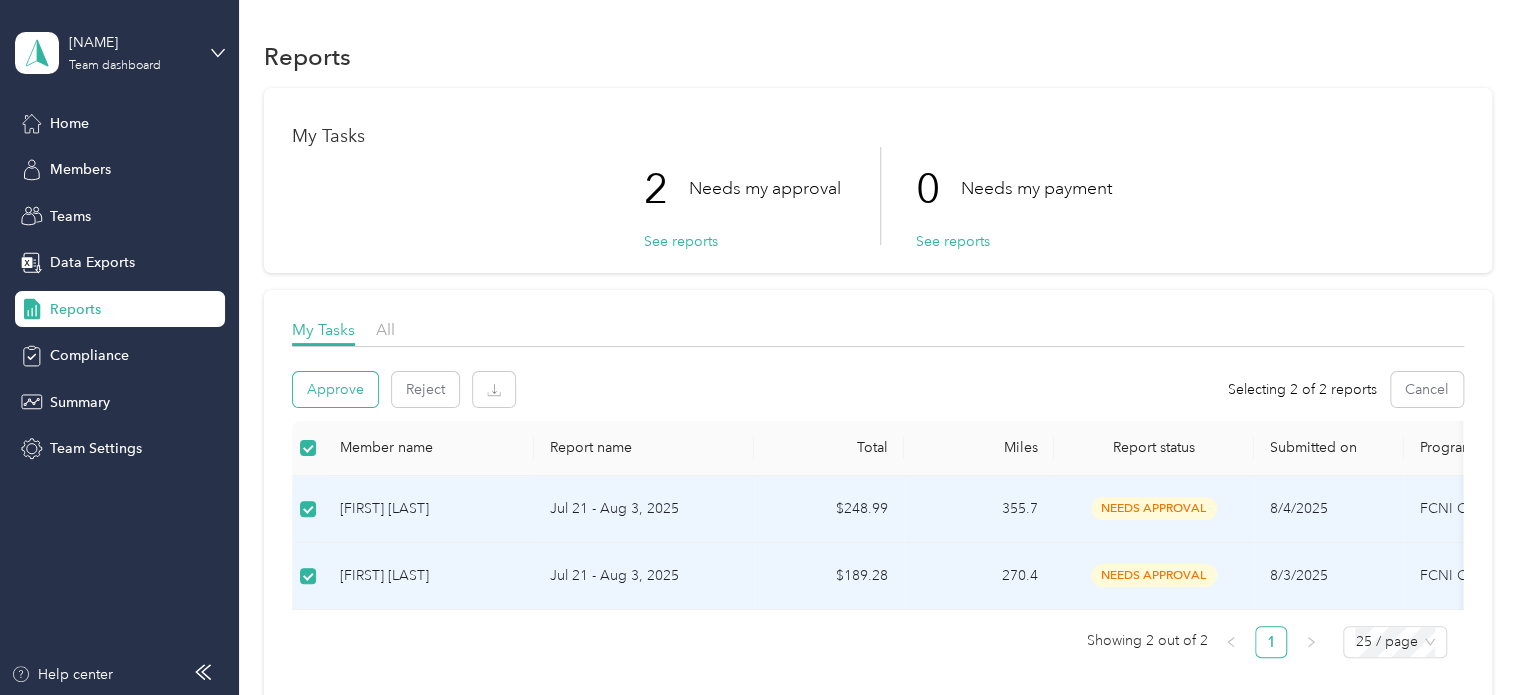click on "Approve" at bounding box center (335, 389) 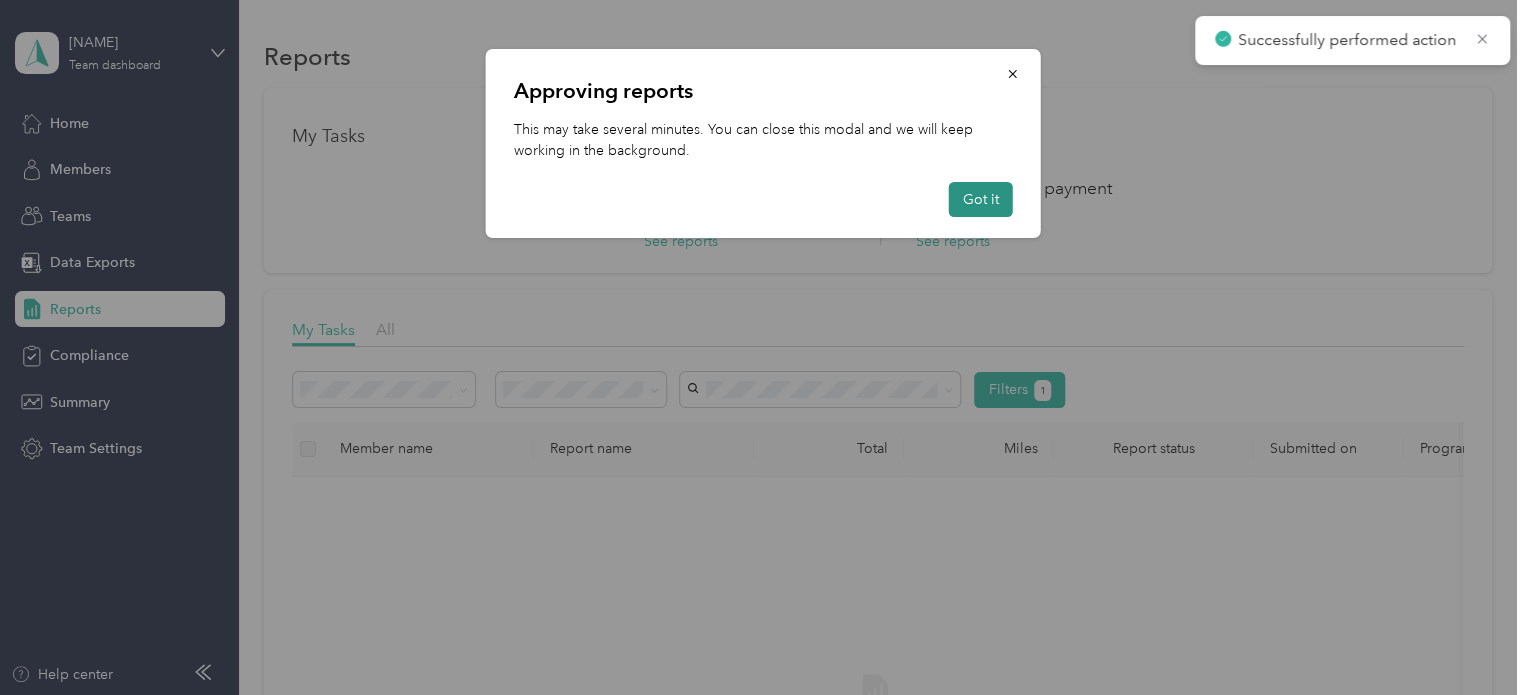 click on "Got it" at bounding box center [981, 199] 